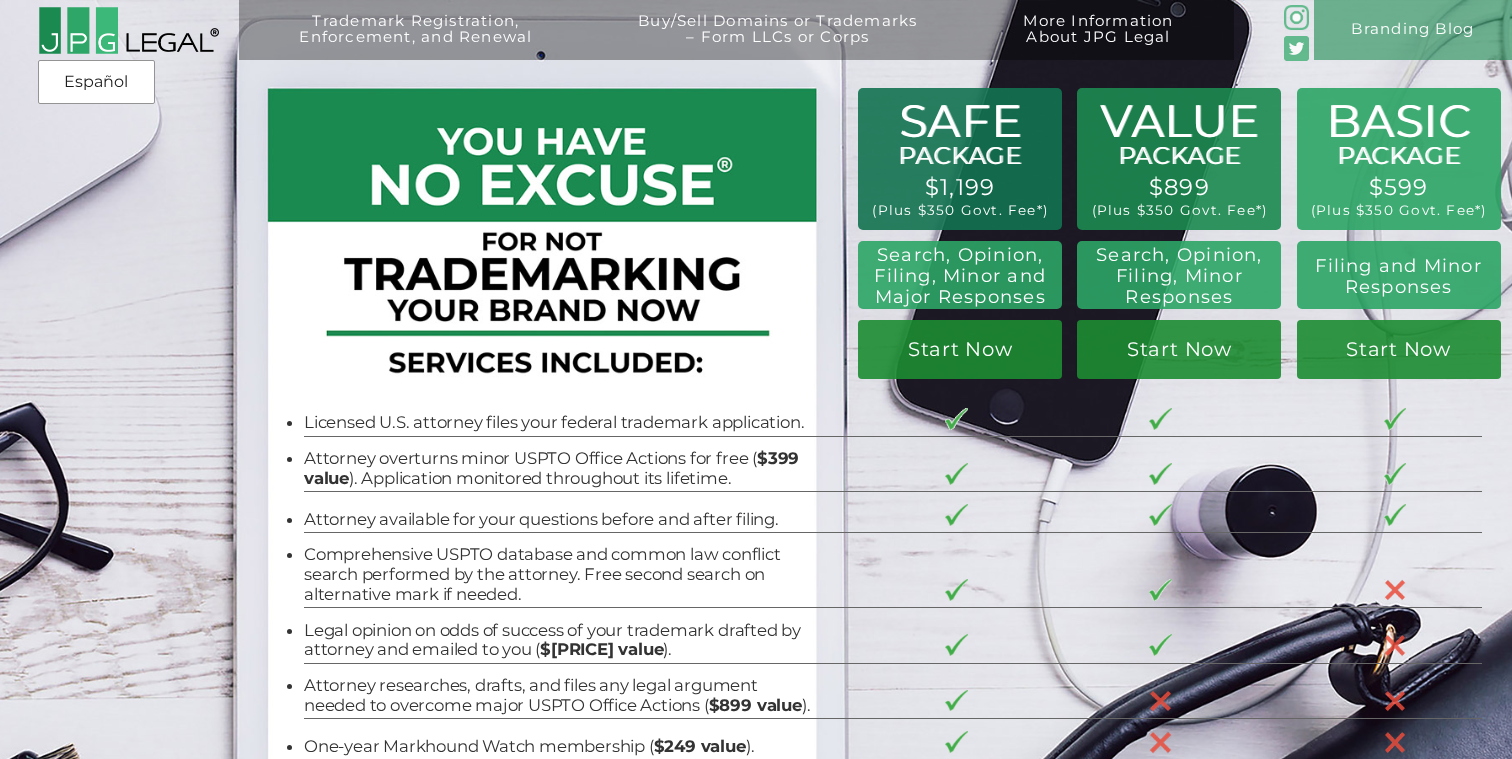 scroll, scrollTop: 3000, scrollLeft: 0, axis: vertical 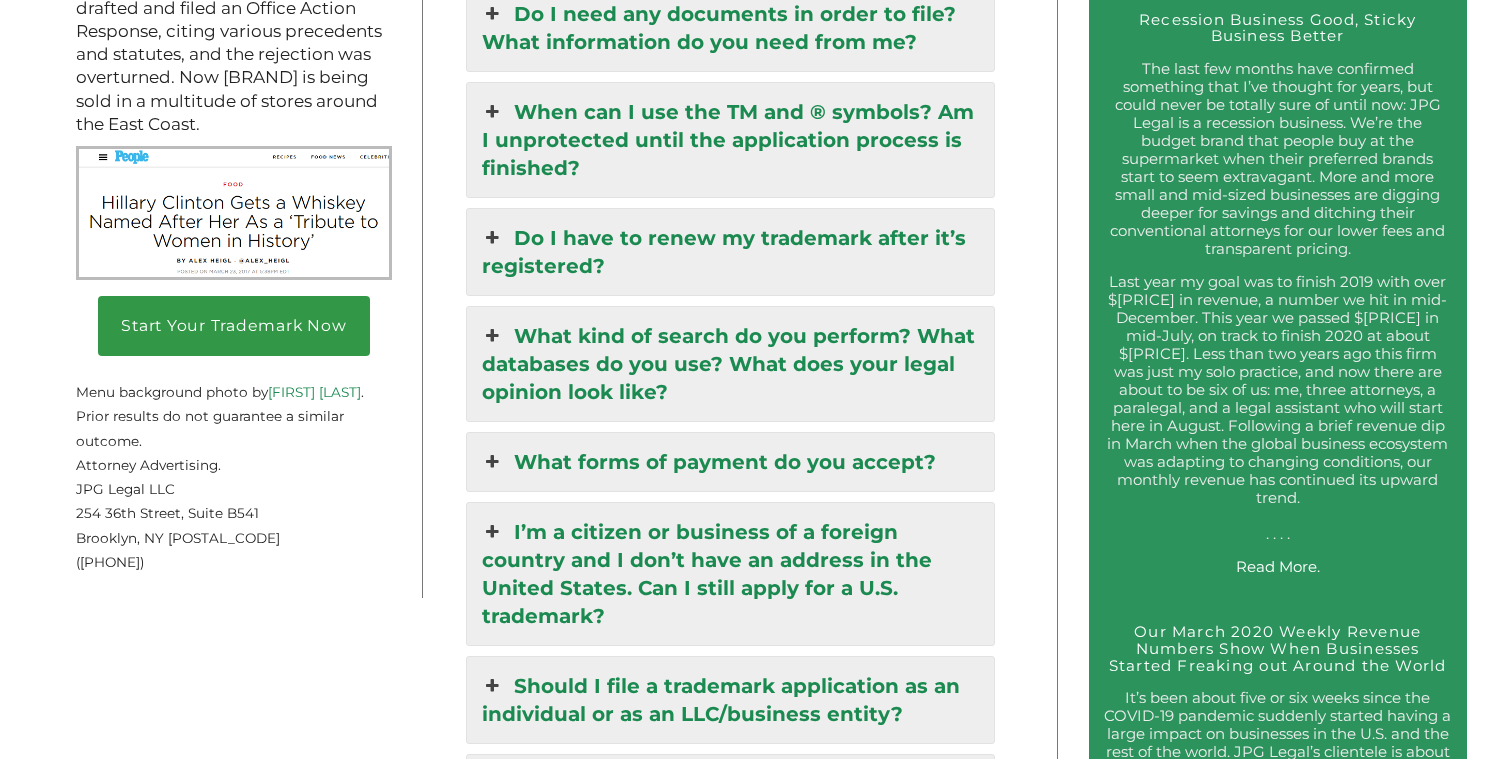 click on "Trademark Registration, Enforcement, and Renewal
File a Trademark Application
Trademark Conflict Search
Respond to an Office Action
Renew/Maintain Your Trademark
Monitor Your Trademark
Trademark Cease and Desist Letter
Buy/Sell Domains or Trademarks – Form LLCs or Corps
Trademarks and Domains for Sale
Form a U.S. LLC or Corporation
Hire a Registered Agent
More Information About JPG Legal
Our Team
Contact Us
Frequently Asked Questions
Engagement Terms
Branding Blog
Español
Español" at bounding box center (756, 391) 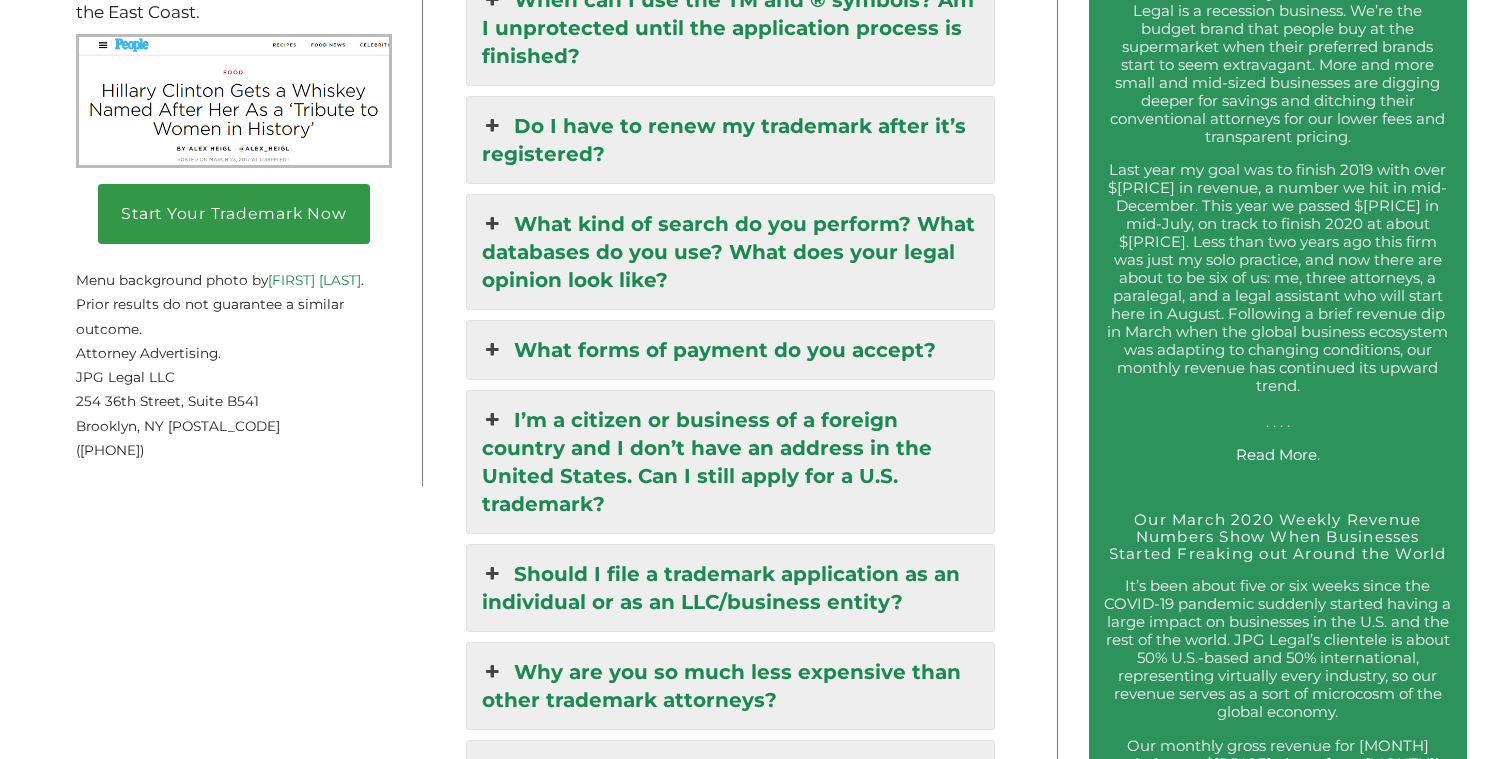 scroll, scrollTop: 3114, scrollLeft: 0, axis: vertical 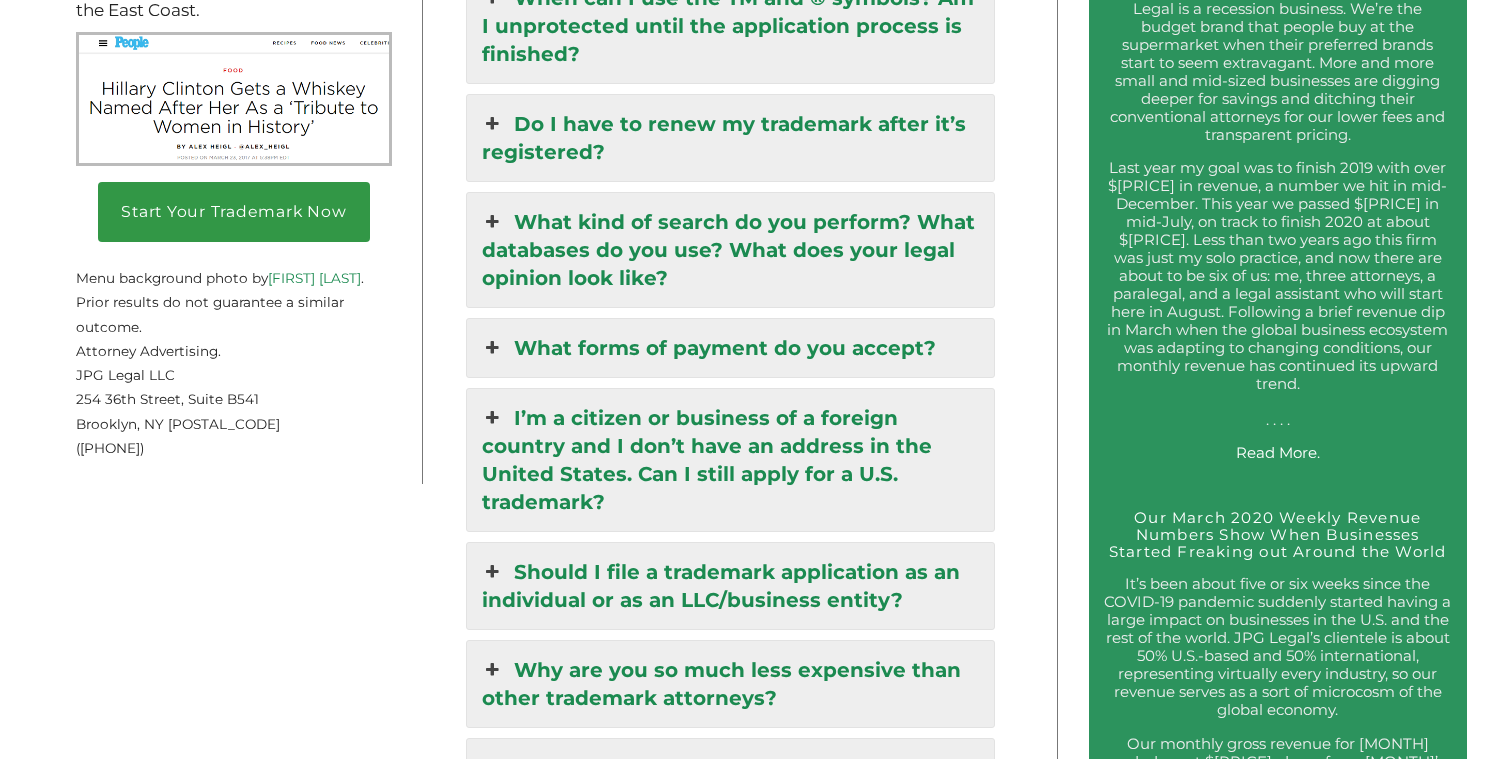 click on "What kind of search do you perform? What databases do you use? What does your legal opinion look like?" at bounding box center (730, 250) 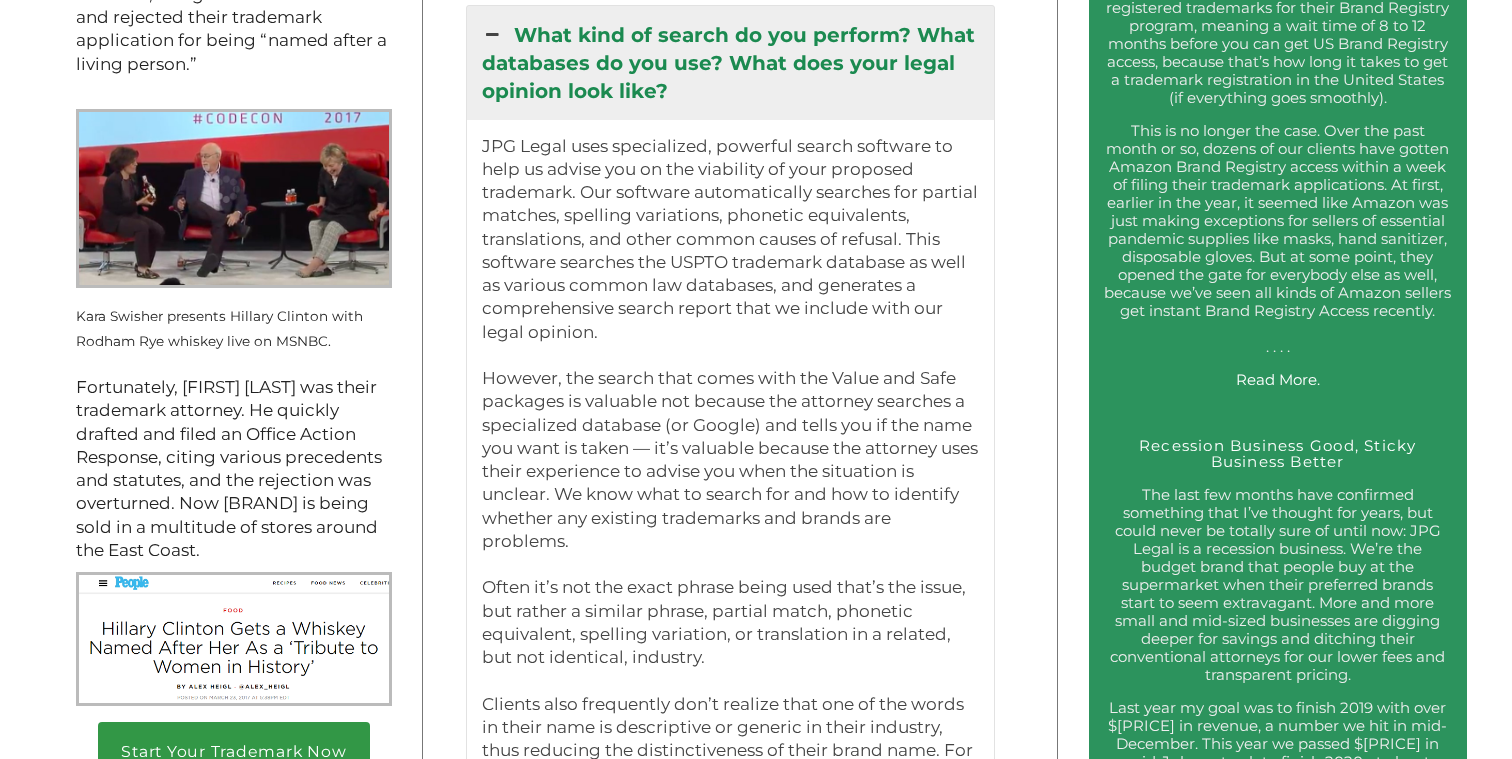 scroll, scrollTop: 2575, scrollLeft: 0, axis: vertical 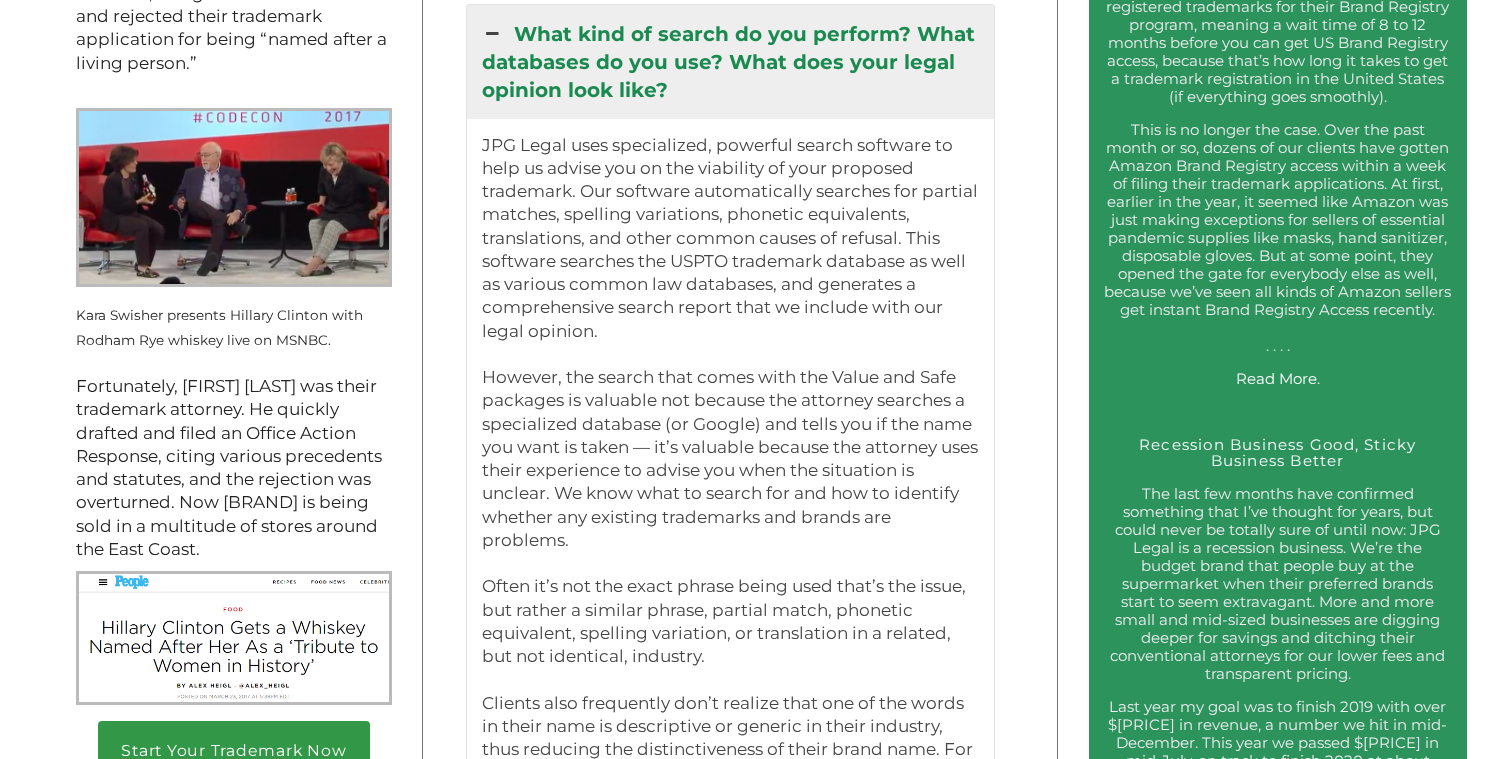 click on "However, the search that comes with the Value and Safe packages is valuable not because the attorney searches a specialized database (or Google) and tells you if the name you want is taken — it’s valuable because the attorney uses their experience to advise you when the situation is unclear. We know what to search for and how to identify whether any existing trademarks and brands are problems." at bounding box center (730, 459) 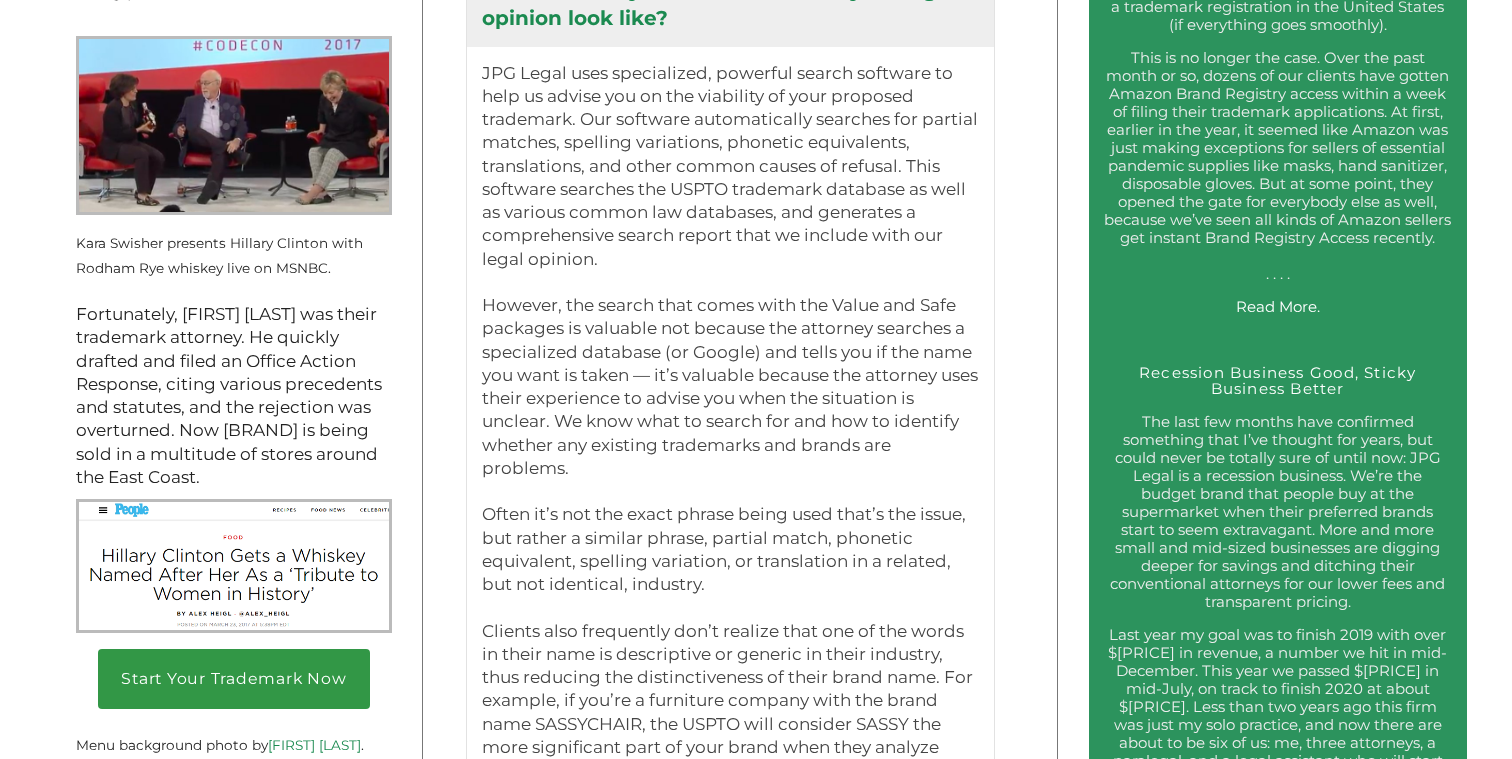 scroll, scrollTop: 2672, scrollLeft: 0, axis: vertical 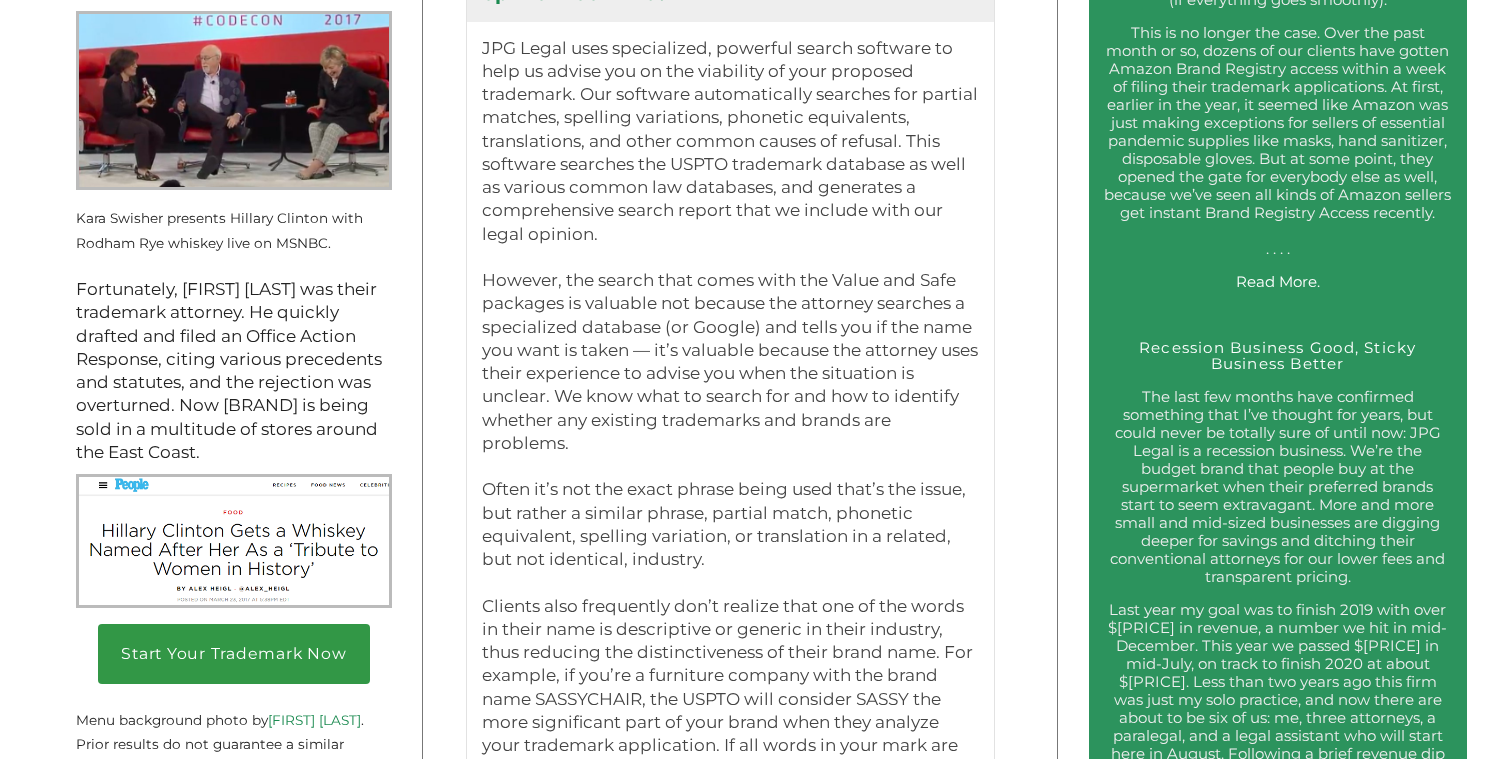 click on "However, the search that comes with the Value and Safe packages is valuable not because the attorney searches a specialized database (or Google) and tells you if the name you want is taken — it’s valuable because the attorney uses their experience to advise you when the situation is unclear. We know what to search for and how to identify whether any existing trademarks and brands are problems." at bounding box center [730, 362] 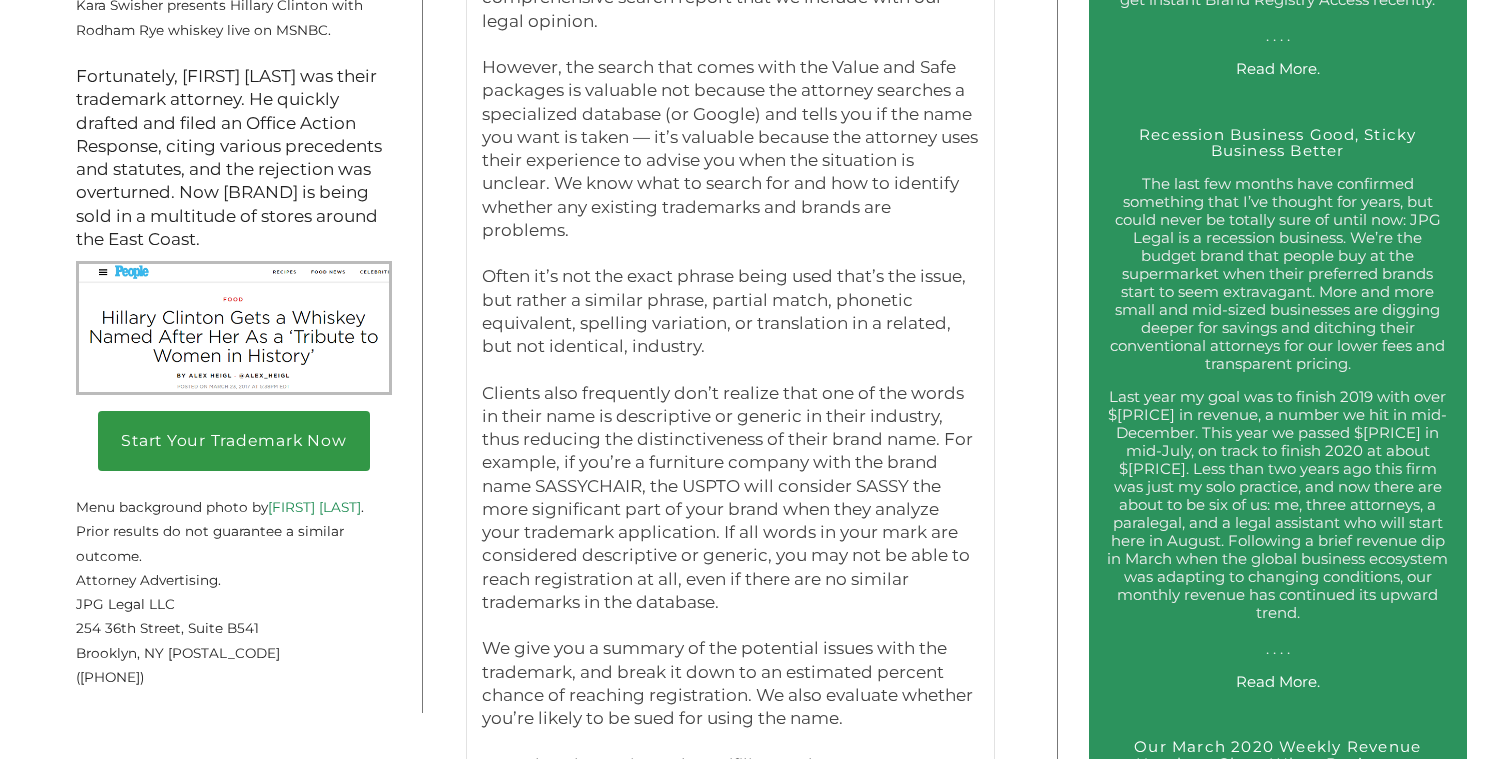 scroll, scrollTop: 2913, scrollLeft: 0, axis: vertical 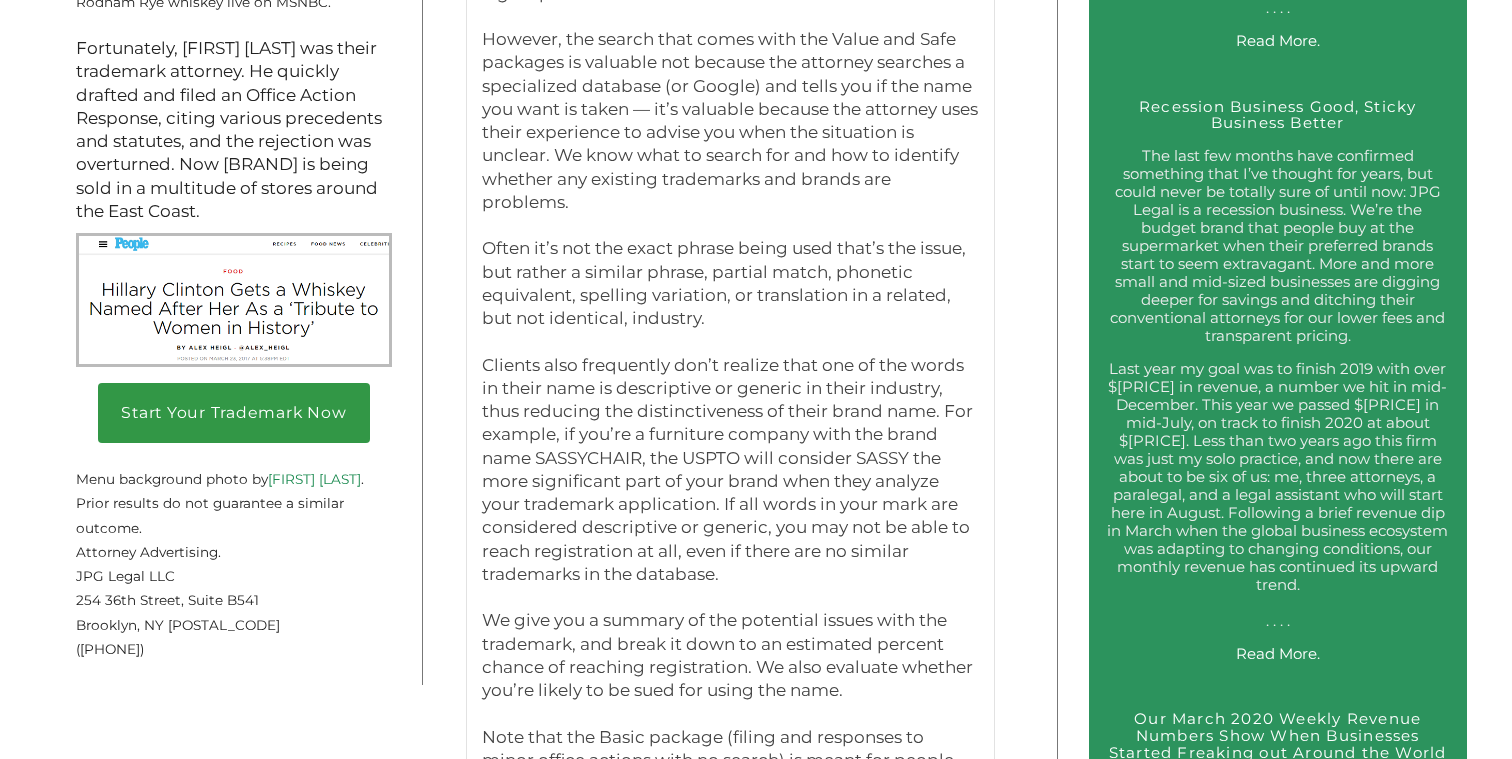 click on "Often it’s not the exact phrase being used that’s the issue, but rather a similar phrase, partial match, phonetic equivalent, spelling variation, or translation in a related, but not identical, industry." at bounding box center (730, 283) 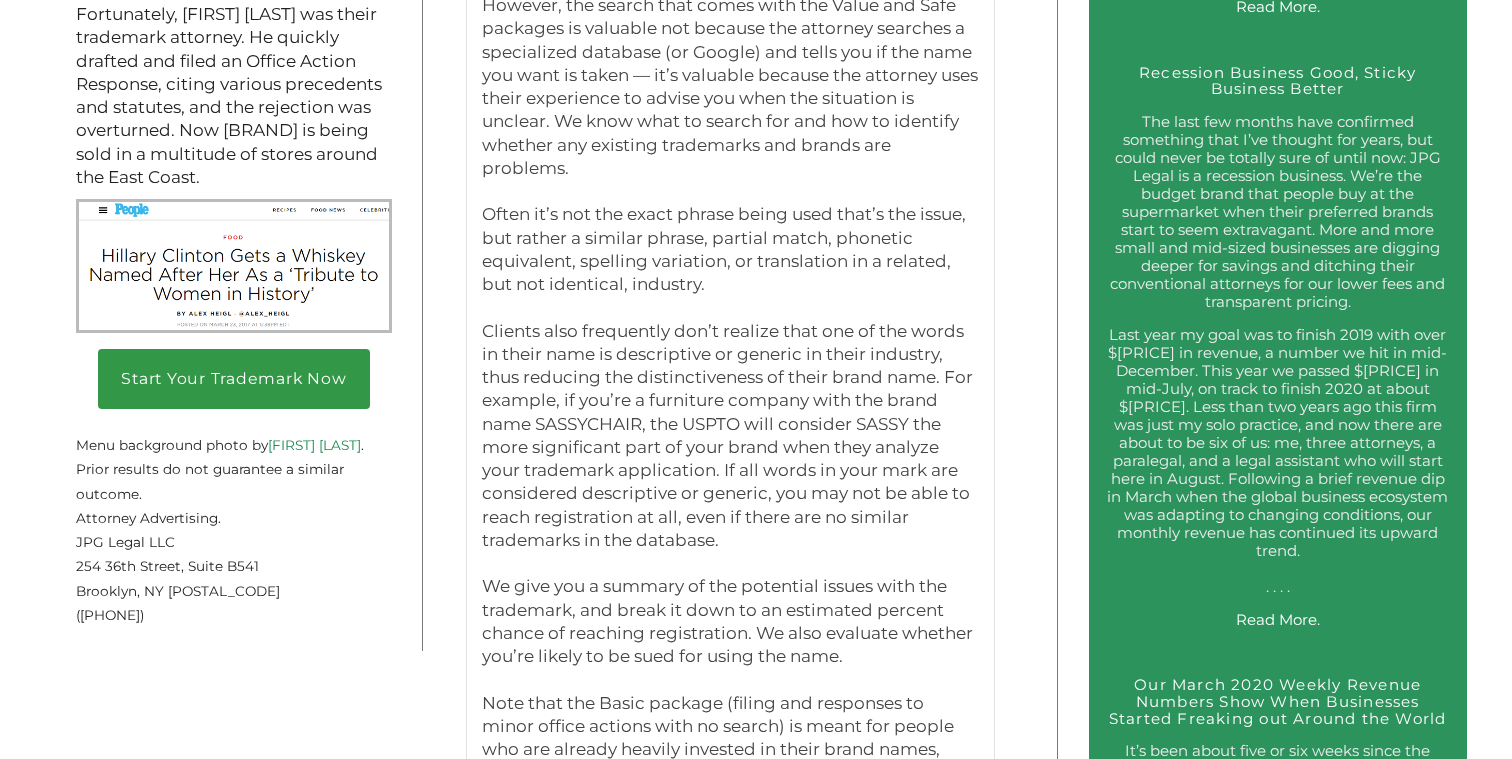 scroll, scrollTop: 2958, scrollLeft: 0, axis: vertical 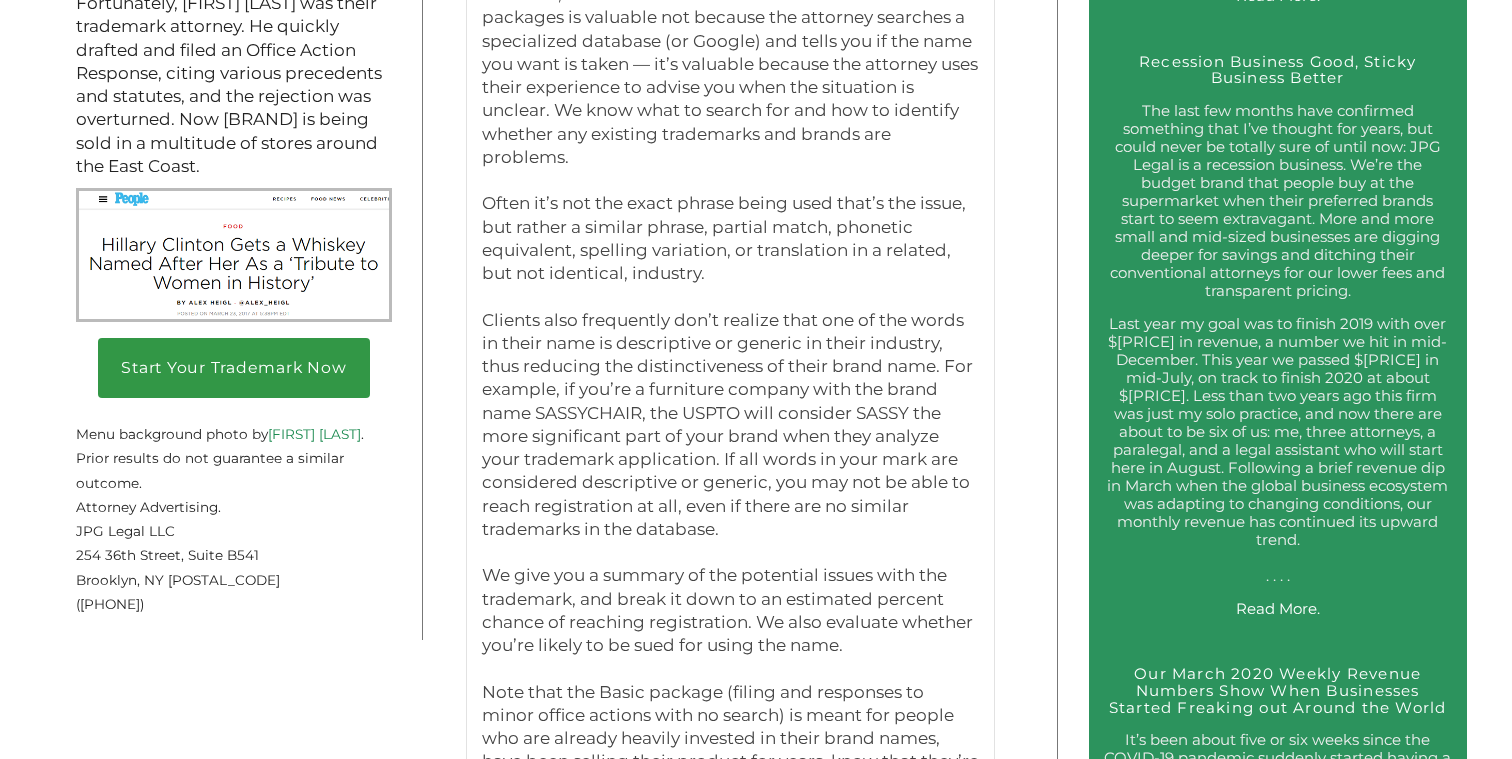 click on "Clients also frequently don’t realize that one of the words in their name is descriptive or generic in their industry, thus reducing the distinctiveness of their brand name. For example, if you’re a furniture company with the brand name SASSYCHAIR, the USPTO will consider SASSY the more significant part of your brand when they analyze your trademark application. If all words in your mark are considered descriptive or generic, you may not be able to reach registration at all, even if there are no similar trademarks in the database." at bounding box center [730, 425] 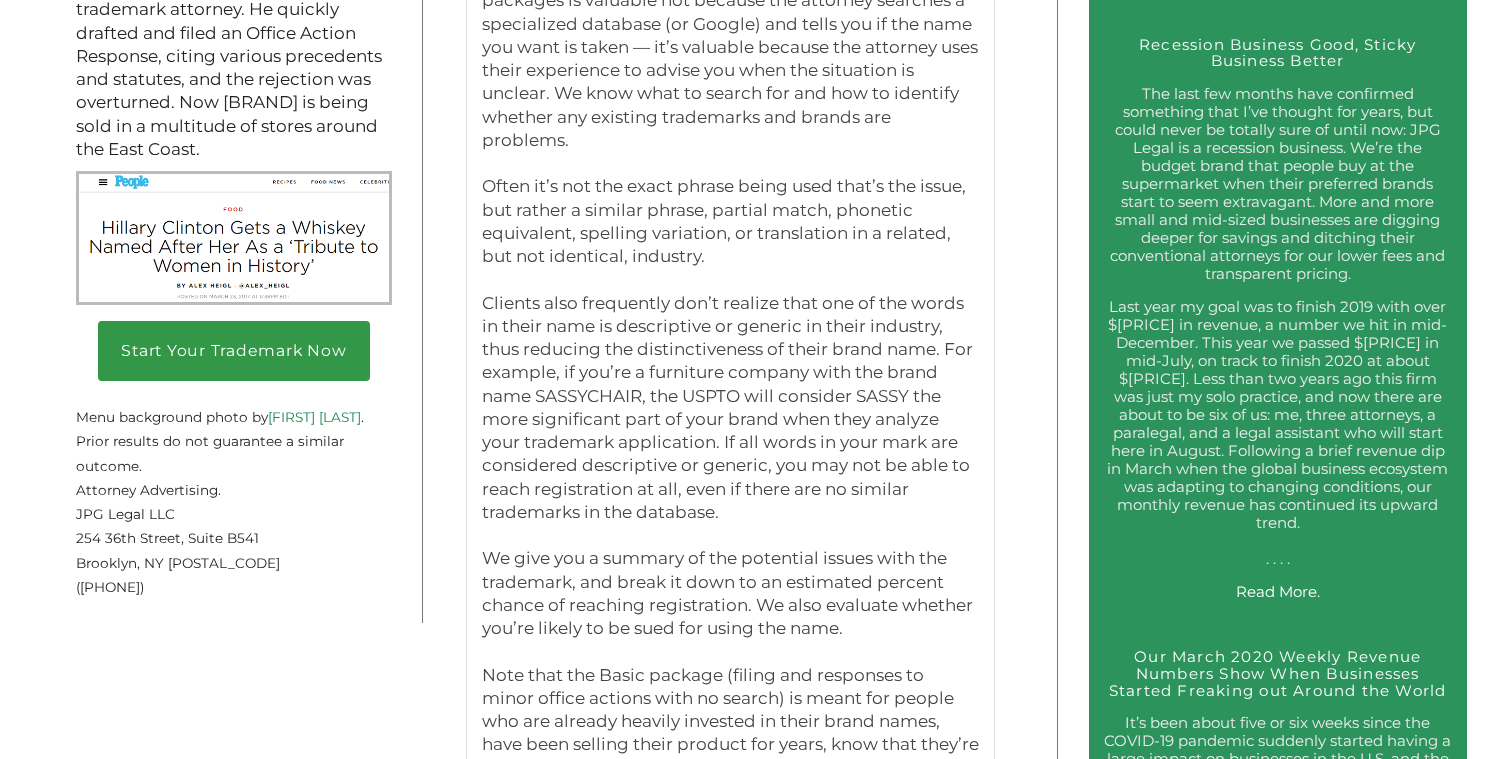 scroll, scrollTop: 2975, scrollLeft: 0, axis: vertical 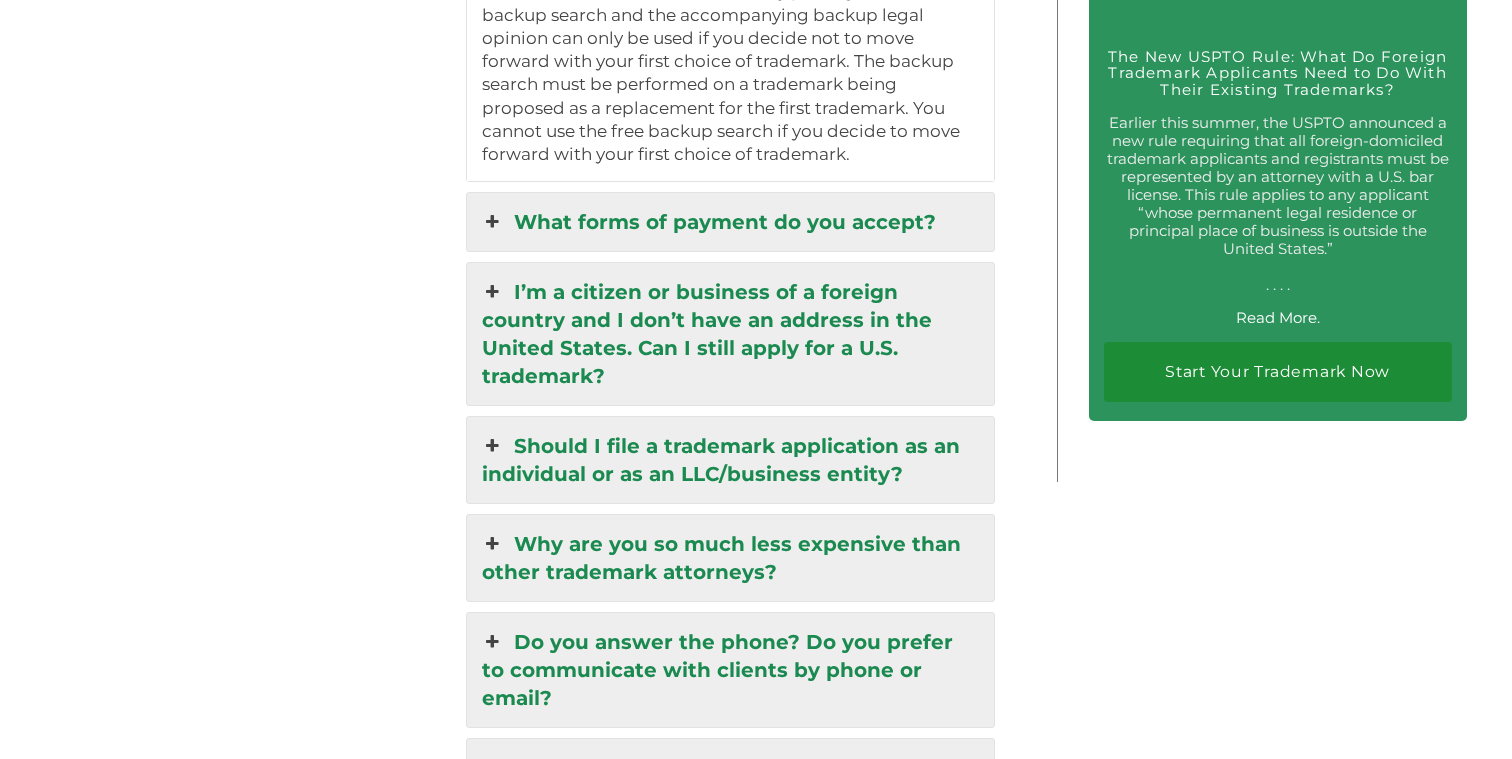 click on "I’m a citizen or business of a foreign country and I don’t have an address in the United States. Can I still apply for a U.S. trademark?" at bounding box center [730, 334] 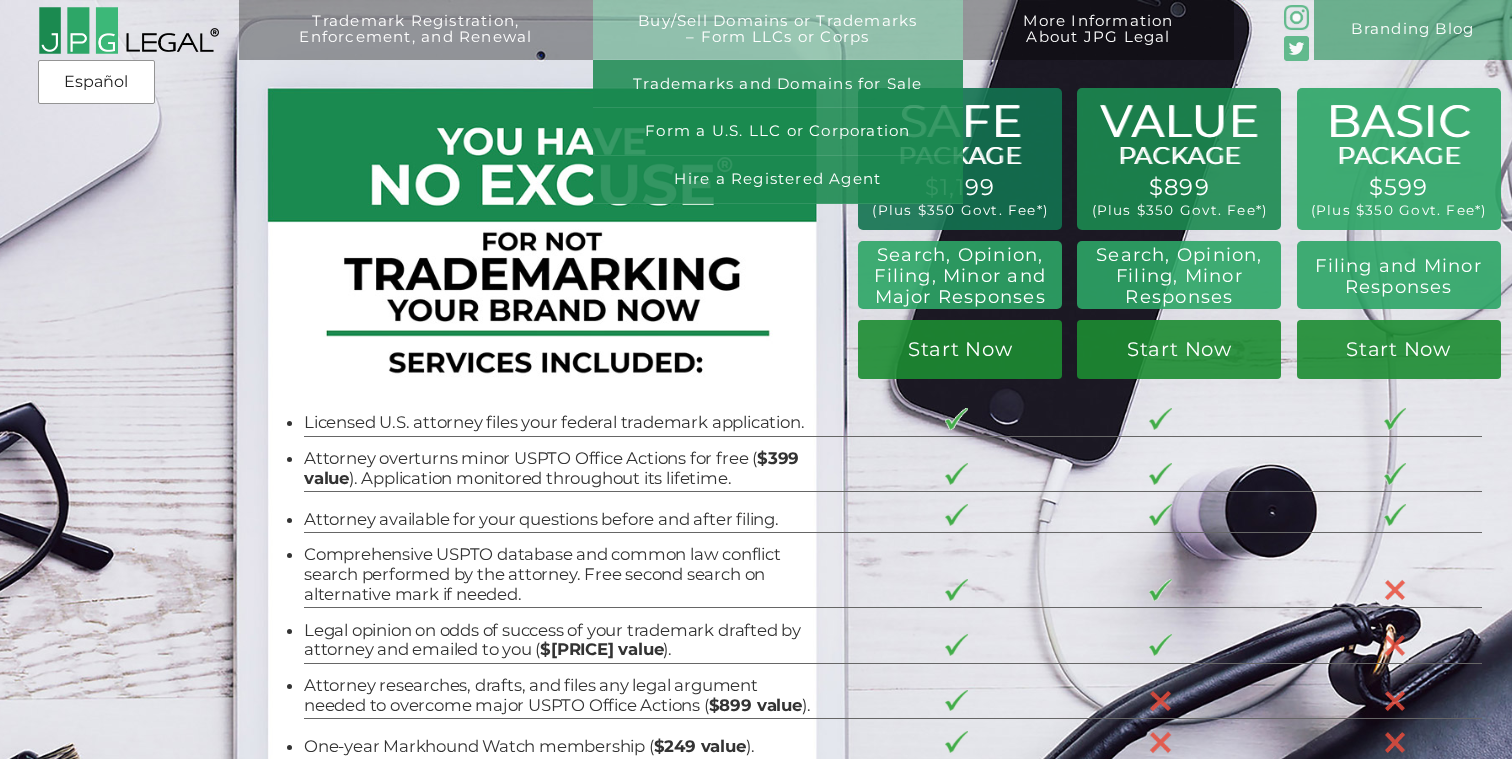 scroll, scrollTop: 0, scrollLeft: 0, axis: both 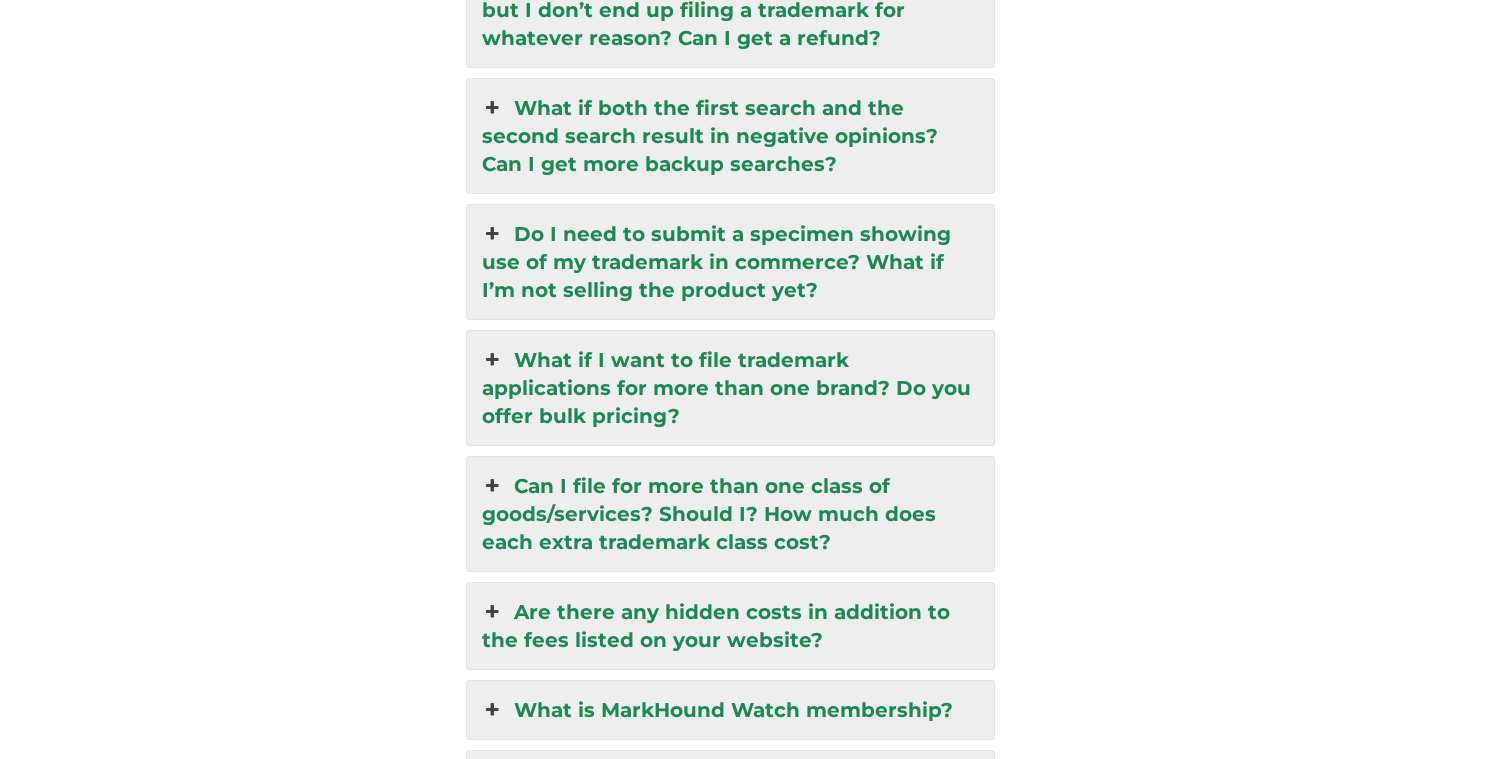 click on "Do I need to submit a specimen showing use of my trademark in commerce? What if I’m not selling the product yet?" at bounding box center [730, 262] 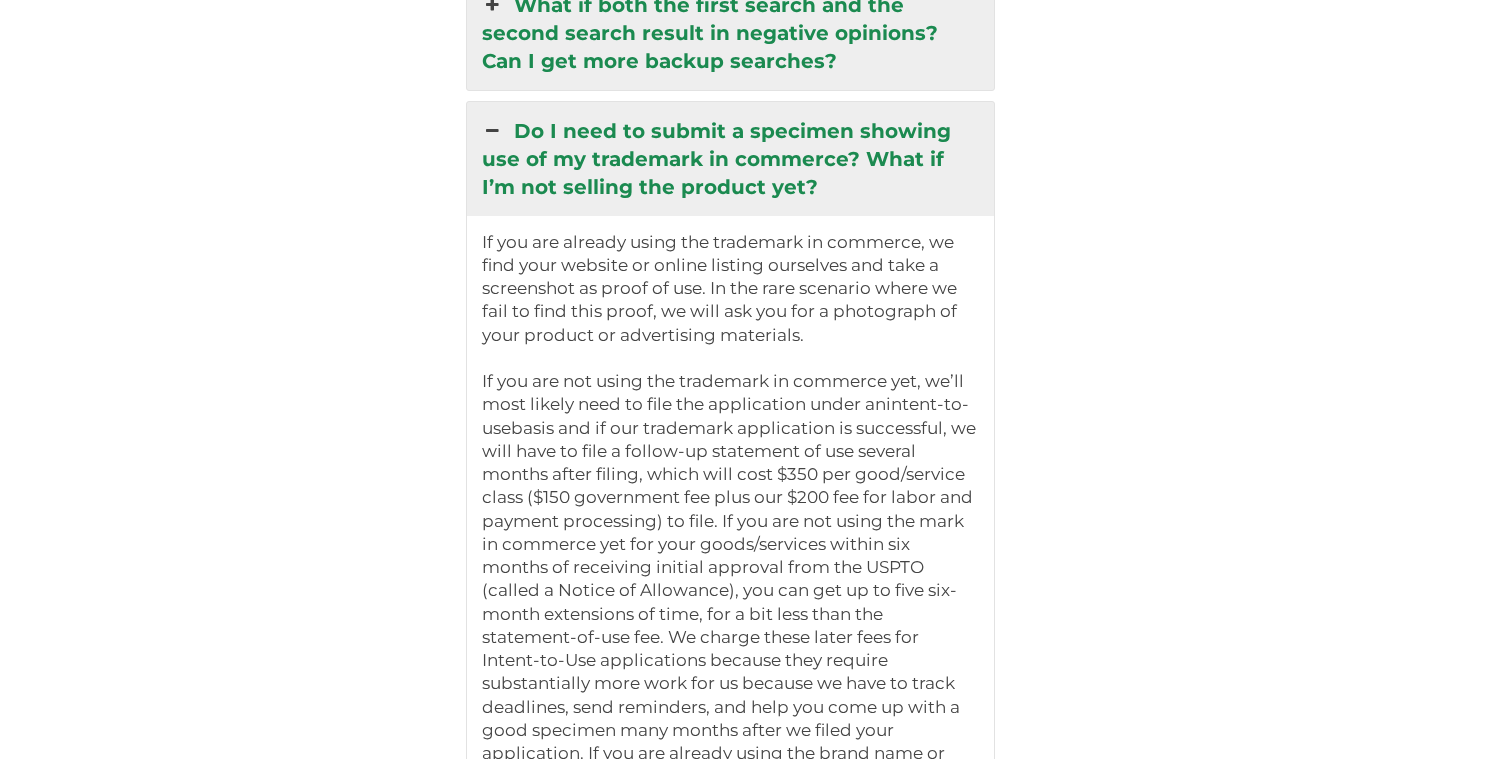 scroll, scrollTop: 4513, scrollLeft: 0, axis: vertical 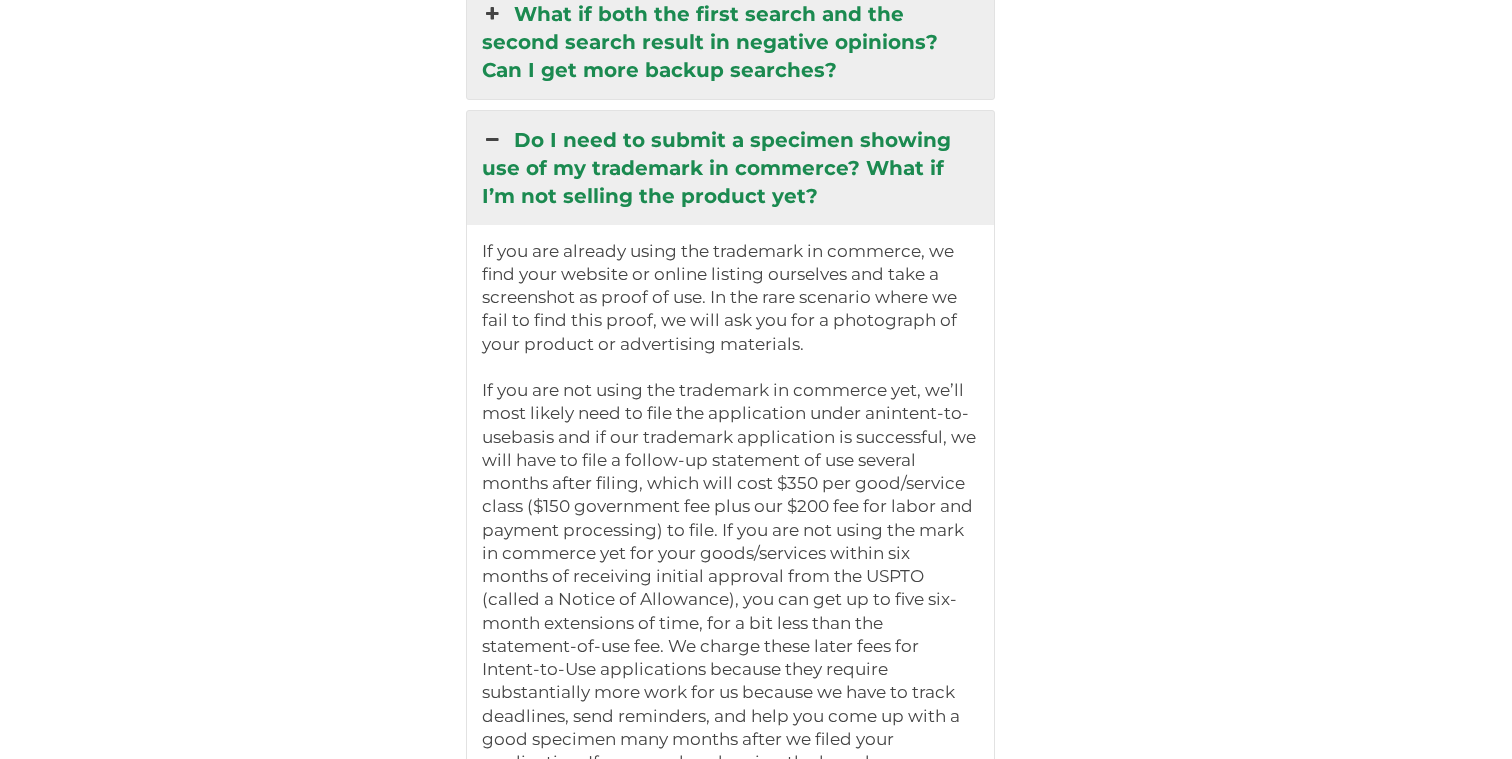 click on "Do I need to submit a specimen showing use of my trademark in commerce? What if I’m not selling the product yet?" at bounding box center (730, 168) 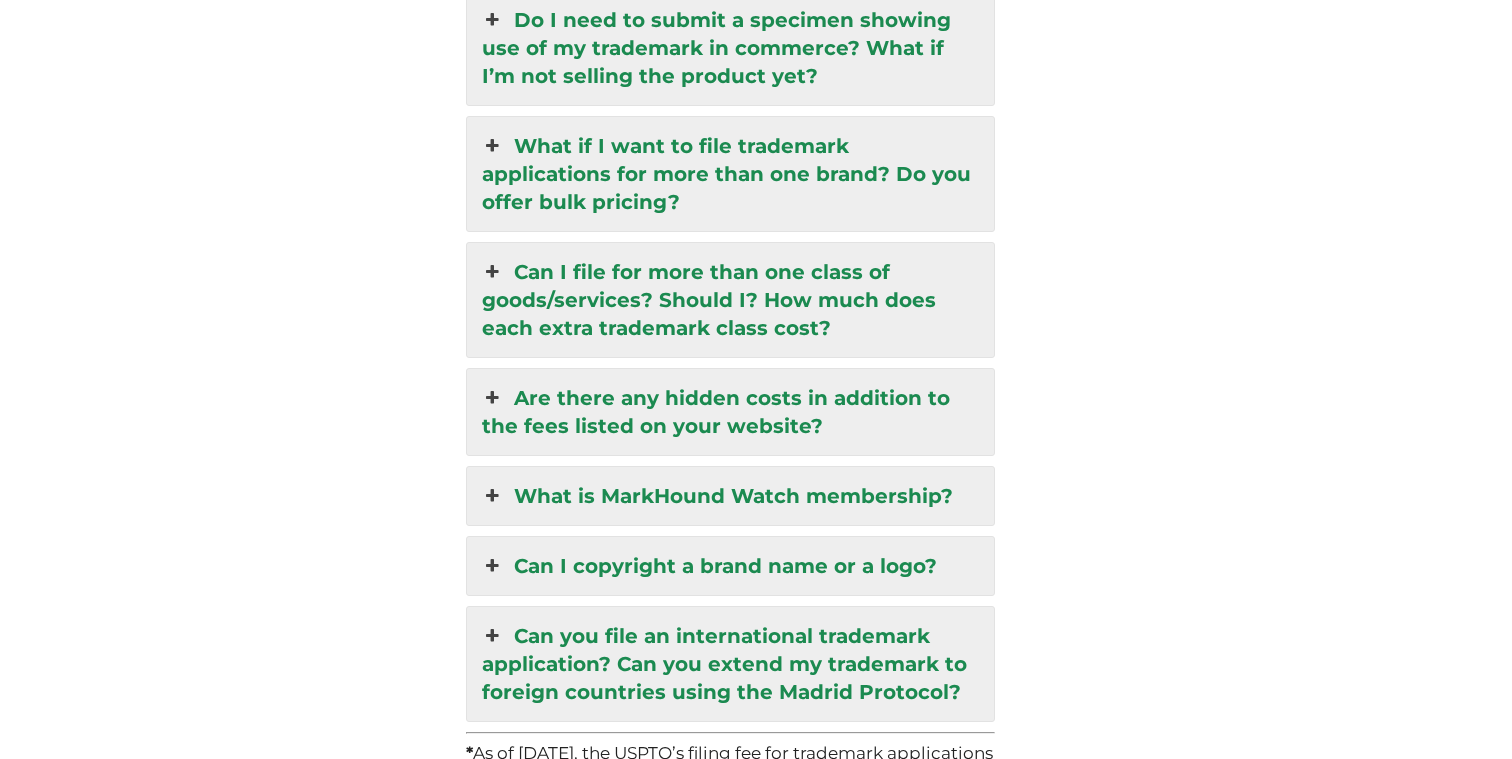 scroll, scrollTop: 4633, scrollLeft: 0, axis: vertical 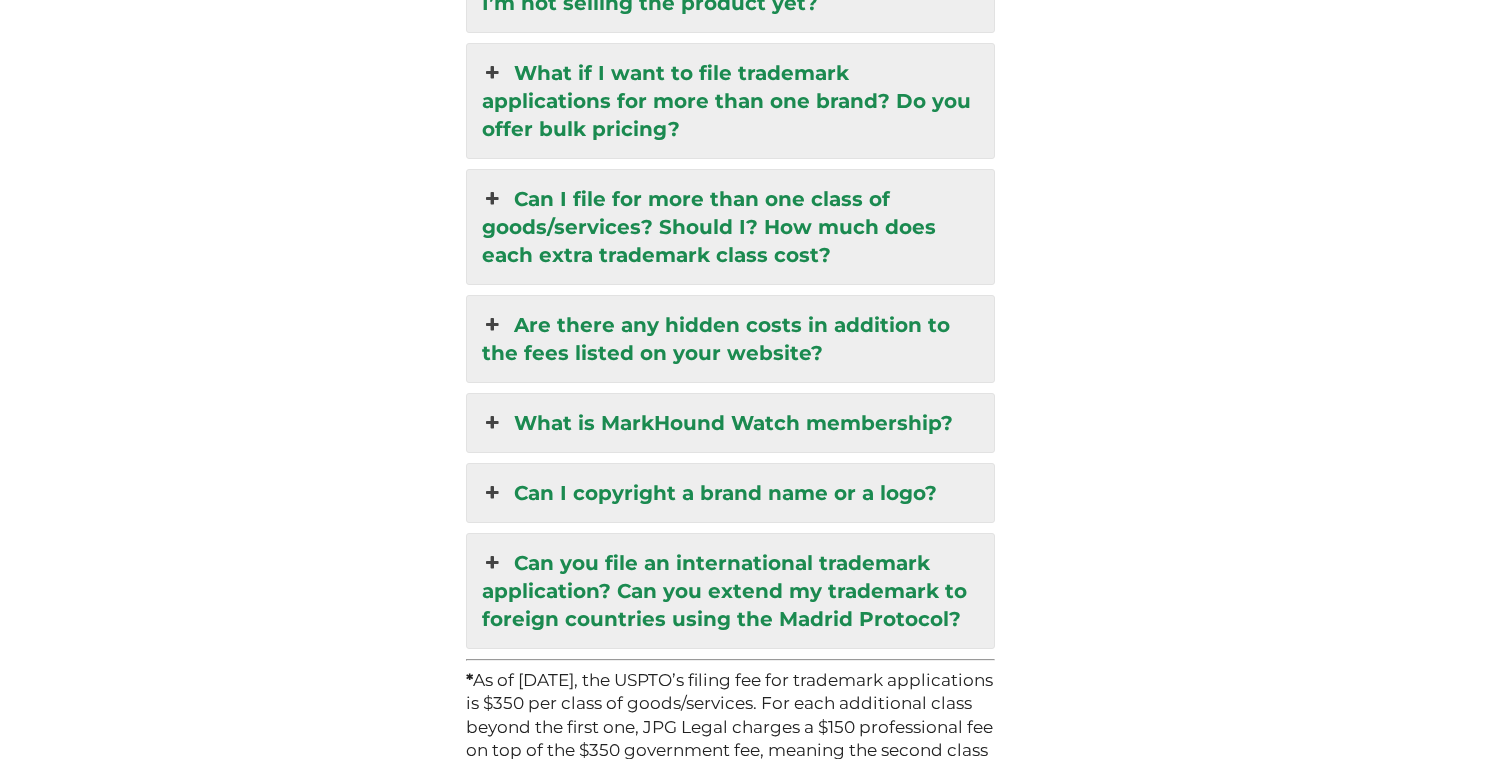 click on "Start Your Trademark Now
Over 5,000 U.S. Trademarks Registered.
JPG Legal is a law firm specializing in U.S. trademark conflict-checking and registration. We’re the law firm of record for over 5,000 successful U.S. trademark registrations. Our affordable, flat-fee packages can be purchased online by clients based anywhere in the world.
JPG Legal and its attorneys have been featured on  Business Insider ,  USA Today , CNBC, CNN Money,  NPR’s  Morning Edition ,  WIRED ,  MSNBC ,  Fox News ,  Forbes , the  New York Daily News , HLN,  The Hollywood Reporter , CNN Politics, DCist,  ABA Journal , Vox.com,  CNET ,  Mic.com , NBC News, Refinery29, the  Globe and Mail , and several other news sources.
Have additional questions?
Check out the  Frequently Asked Questions  below.
If you want us to take over a trademark application that you’ve already filed,  go here instead.
Call us at  [PHONE] .  Se habla español.
[EMAIL] ." at bounding box center [529, -1303] 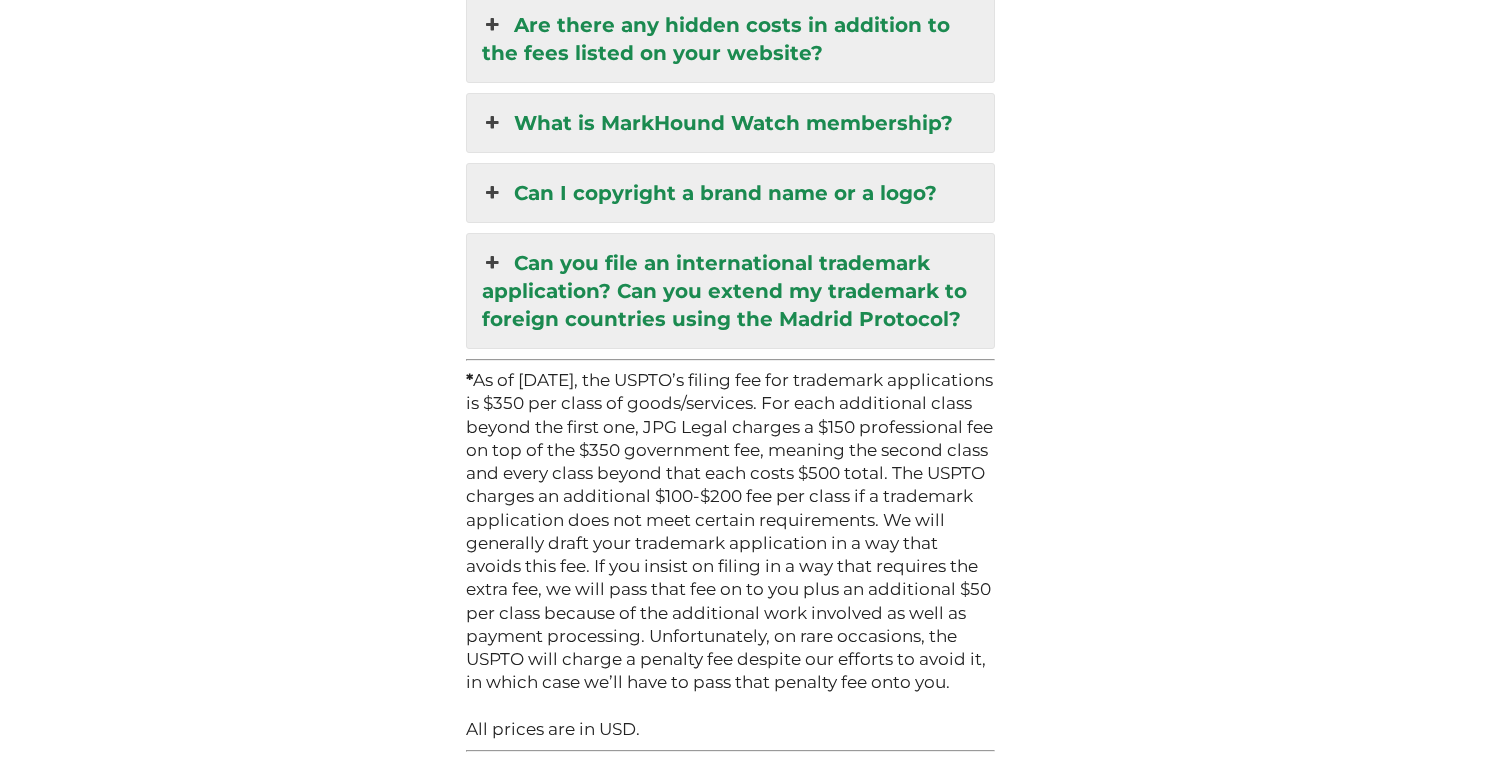 scroll, scrollTop: 5009, scrollLeft: 0, axis: vertical 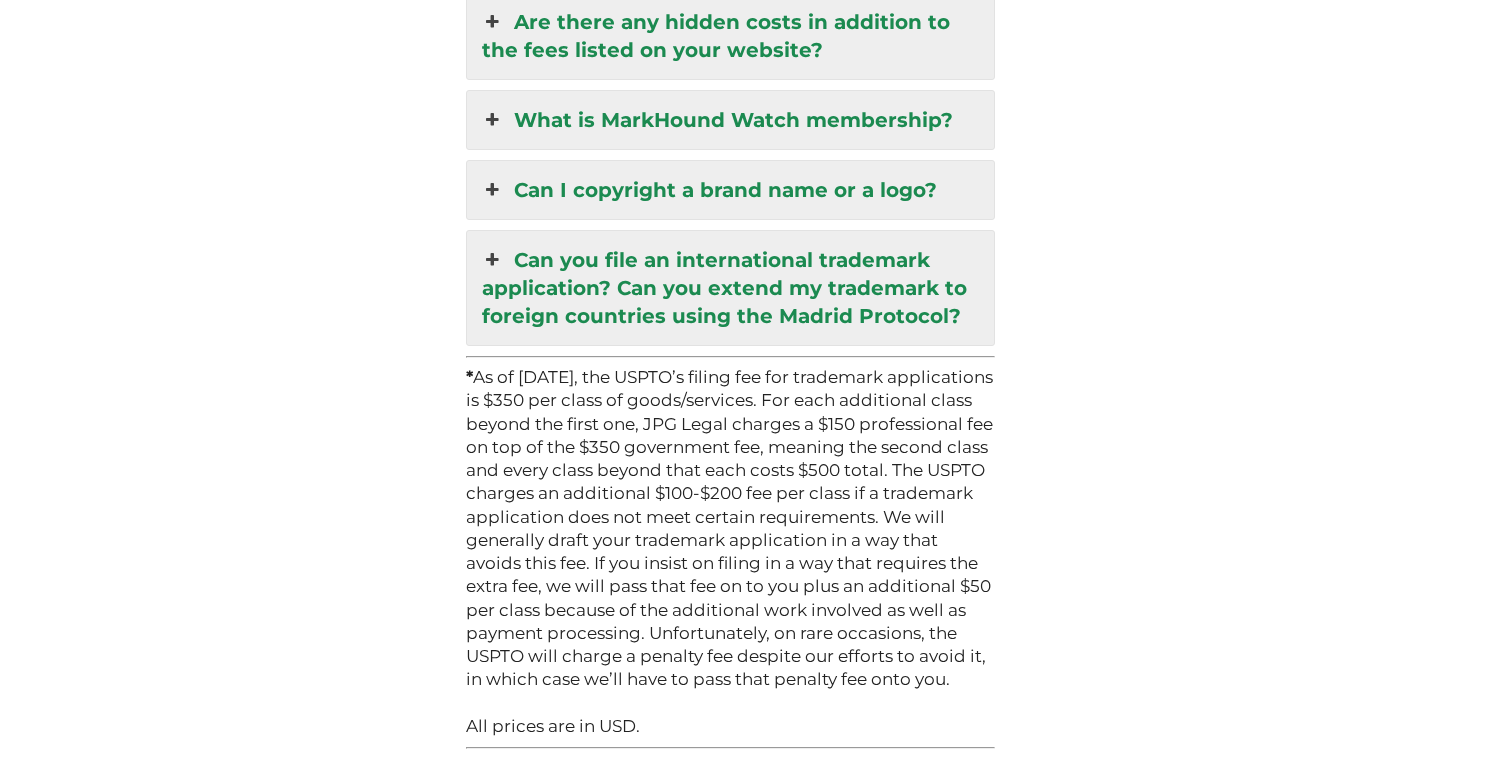 click on "Start Your Trademark Now
Over 5,000 U.S. Trademarks Registered.
JPG Legal is a law firm specializing in U.S. trademark conflict-checking and registration. We’re the law firm of record for over 5,000 successful U.S. trademark registrations. Our affordable, flat-fee packages can be purchased online by clients based anywhere in the world.
JPG Legal and its attorneys have been featured on  Business Insider ,  USA Today , CNBC, CNN Money,  NPR’s  Morning Edition ,  WIRED ,  MSNBC ,  Fox News ,  Forbes , the  New York Daily News , HLN,  The Hollywood Reporter , CNN Politics, DCist,  ABA Journal , Vox.com,  CNET ,  Mic.com , NBC News, Refinery29, the  Globe and Mail , and several other news sources.
Have additional questions?
Check out the  Frequently Asked Questions  below.
If you want us to take over a trademark application that you’ve already filed,  go here instead.
Call us at  [PHONE] .  Se habla español.
[EMAIL] ." at bounding box center [529, -1606] 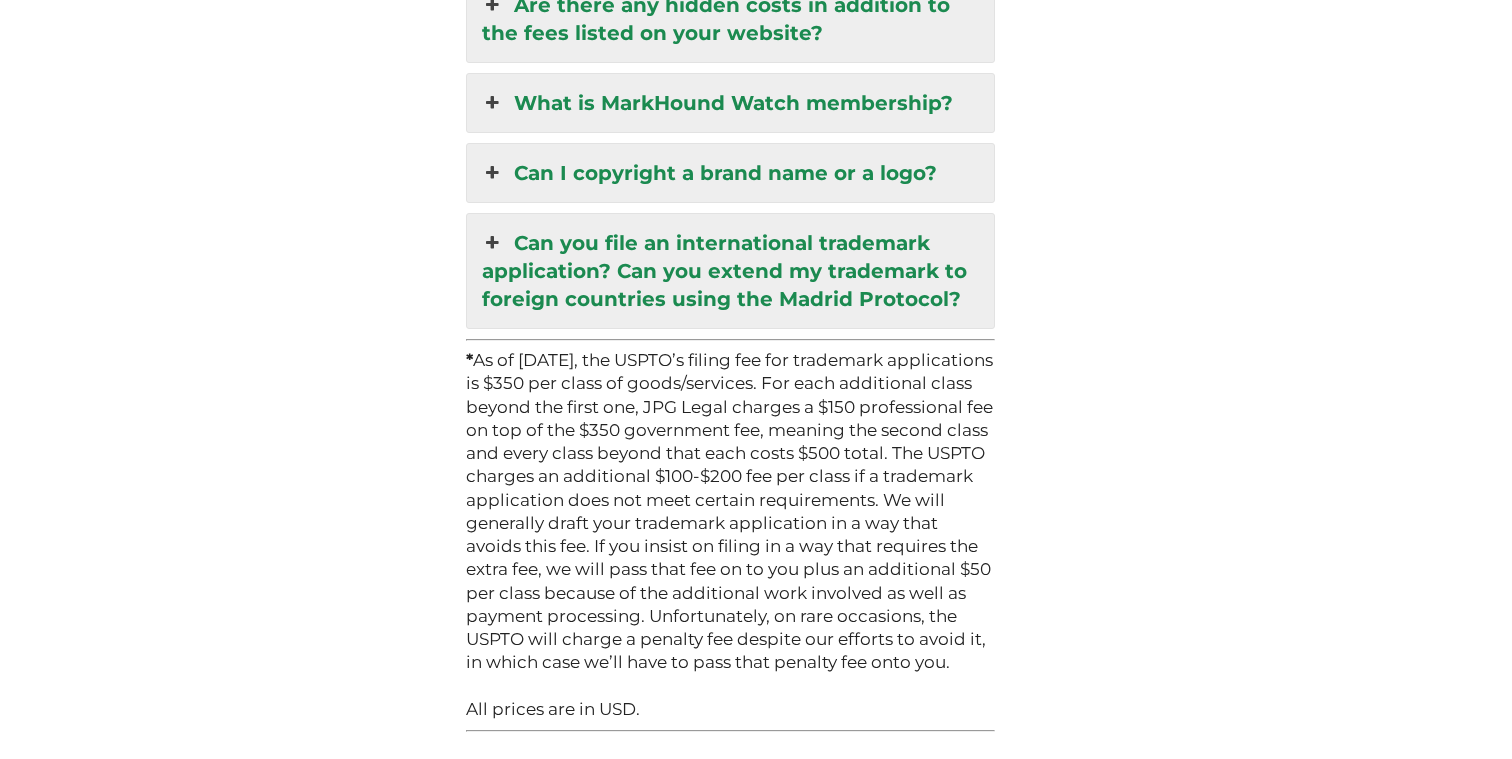 scroll, scrollTop: 5030, scrollLeft: 0, axis: vertical 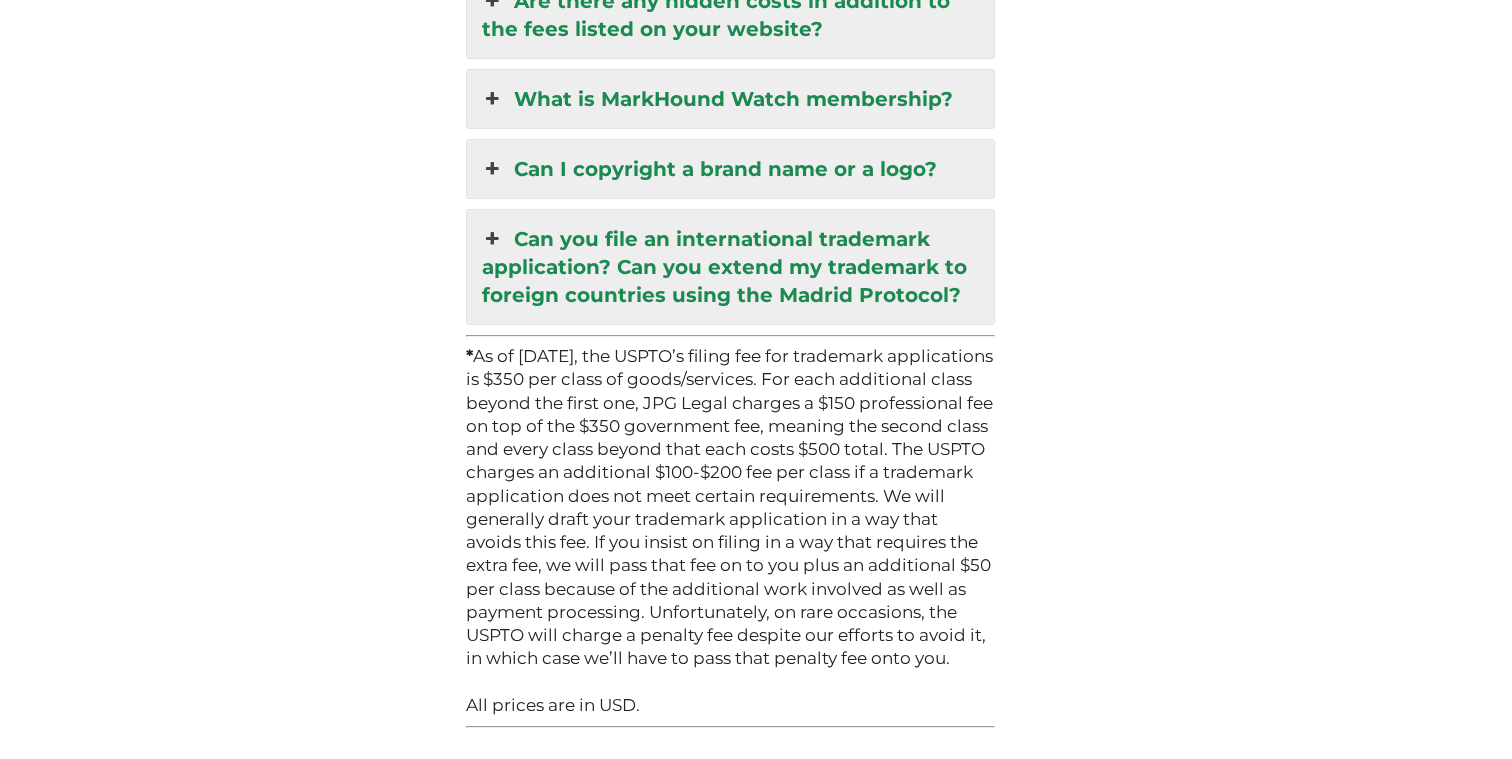click on "Start Your Trademark Now
Over 5,000 U.S. Trademarks Registered.
JPG Legal is a law firm specializing in U.S. trademark conflict-checking and registration. We’re the law firm of record for over 5,000 successful U.S. trademark registrations. Our affordable, flat-fee packages can be purchased online by clients based anywhere in the world.
JPG Legal and its attorneys have been featured on  Business Insider ,  USA Today , CNBC, CNN Money,  NPR’s  Morning Edition ,  WIRED ,  MSNBC ,  Fox News ,  Forbes , the  New York Daily News , HLN,  The Hollywood Reporter , CNN Politics, DCist,  ABA Journal , Vox.com,  CNET ,  Mic.com , NBC News, Refinery29, the  Globe and Mail , and several other news sources.
Have additional questions?
Check out the  Frequently Asked Questions  below.
If you want us to take over a trademark application that you’ve already filed,  go here instead.
Call us at  [PHONE] .  Se habla español.
[EMAIL] ." at bounding box center [529, -1627] 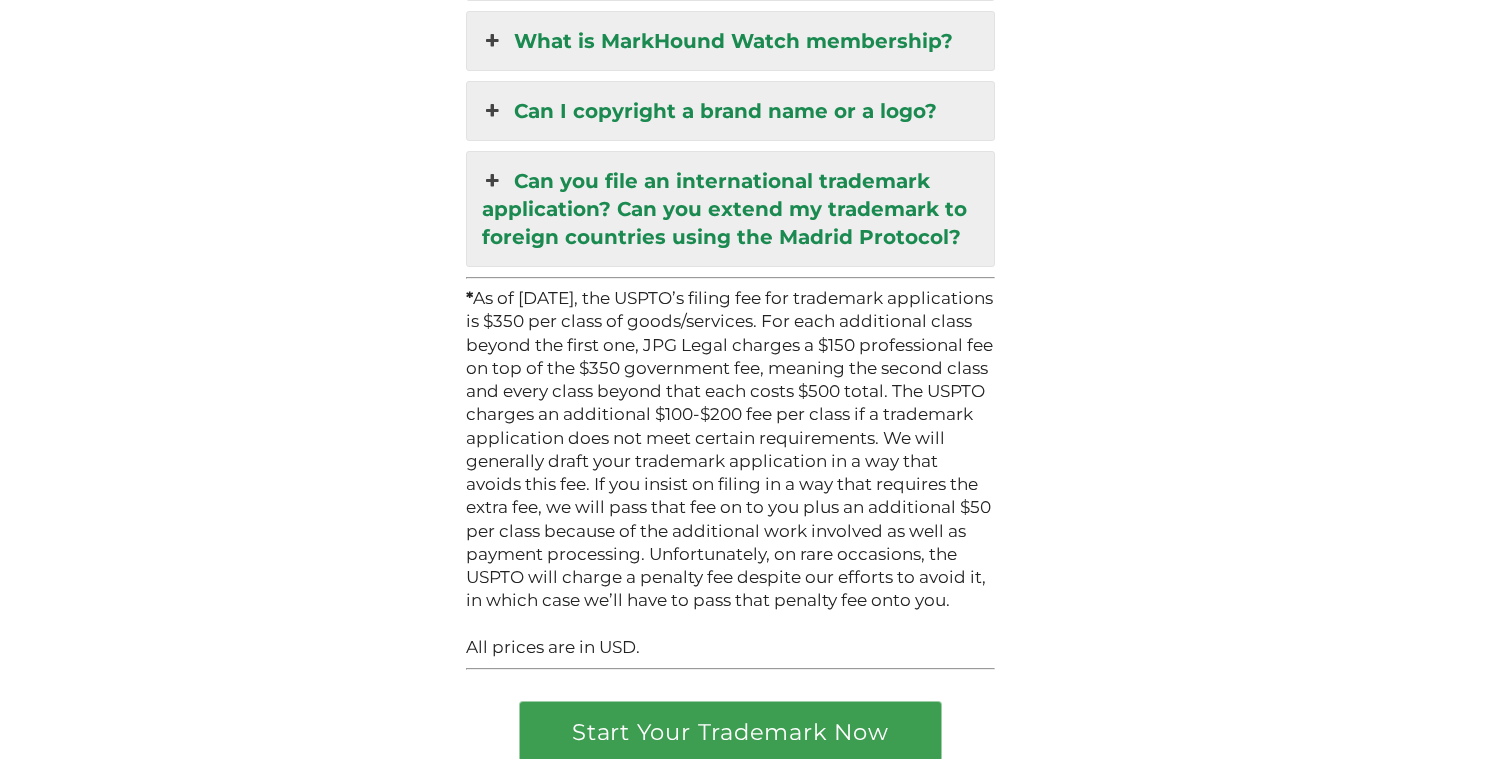 click on "Start Your Trademark Now
Over 5,000 U.S. Trademarks Registered.
JPG Legal is a law firm specializing in U.S. trademark conflict-checking and registration. We’re the law firm of record for over 5,000 successful U.S. trademark registrations. Our affordable, flat-fee packages can be purchased online by clients based anywhere in the world.
JPG Legal and its attorneys have been featured on  Business Insider ,  USA Today , CNBC, CNN Money,  NPR’s  Morning Edition ,  WIRED ,  MSNBC ,  Fox News ,  Forbes , the  New York Daily News , HLN,  The Hollywood Reporter , CNN Politics, DCist,  ABA Journal , Vox.com,  CNET ,  Mic.com , NBC News, Refinery29, the  Globe and Mail , and several other news sources.
Have additional questions?
Check out the  Frequently Asked Questions  below.
If you want us to take over a trademark application that you’ve already filed,  go here instead.
Call us at  [PHONE] .  Se habla español.
[EMAIL] ." at bounding box center (529, -1685) 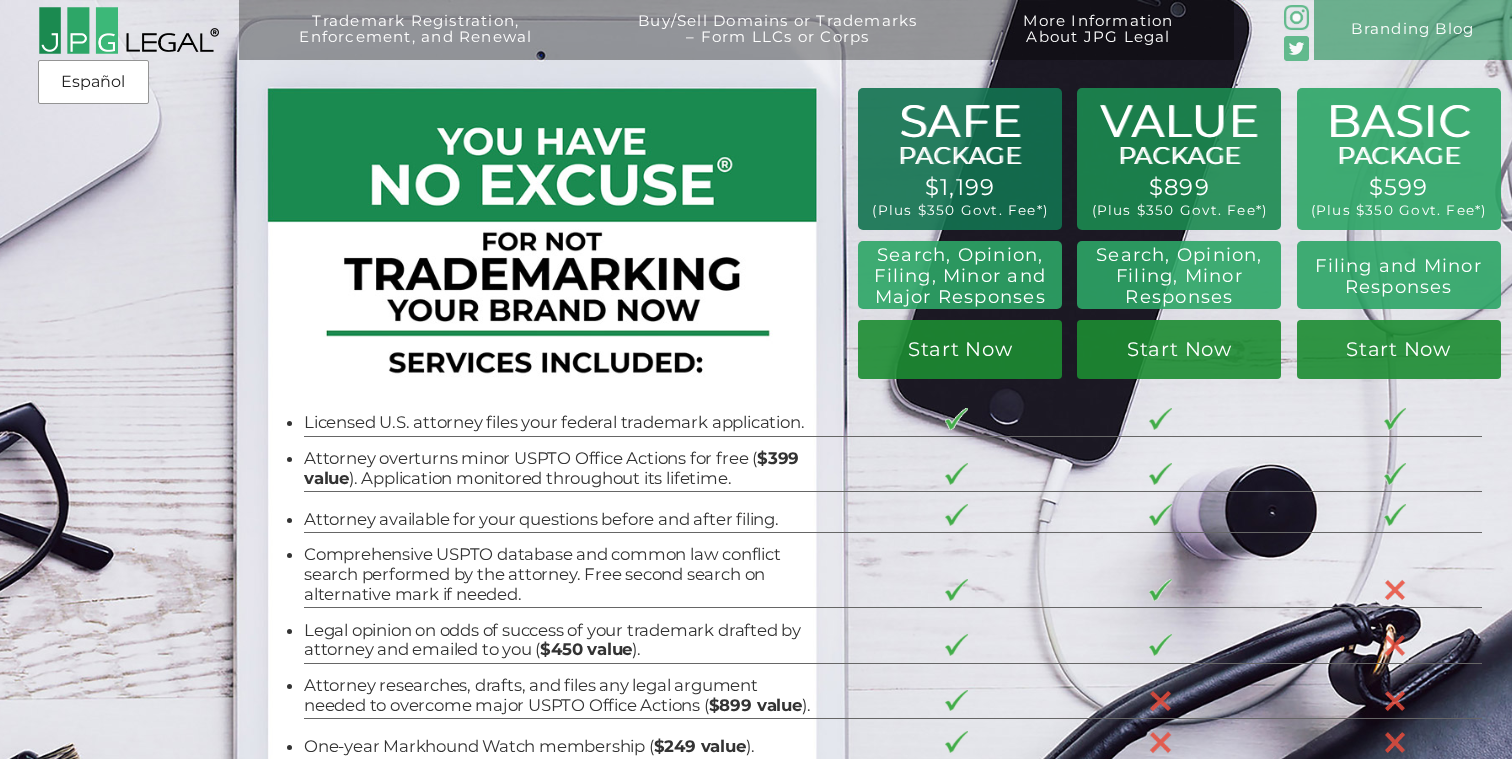 scroll, scrollTop: 0, scrollLeft: 0, axis: both 